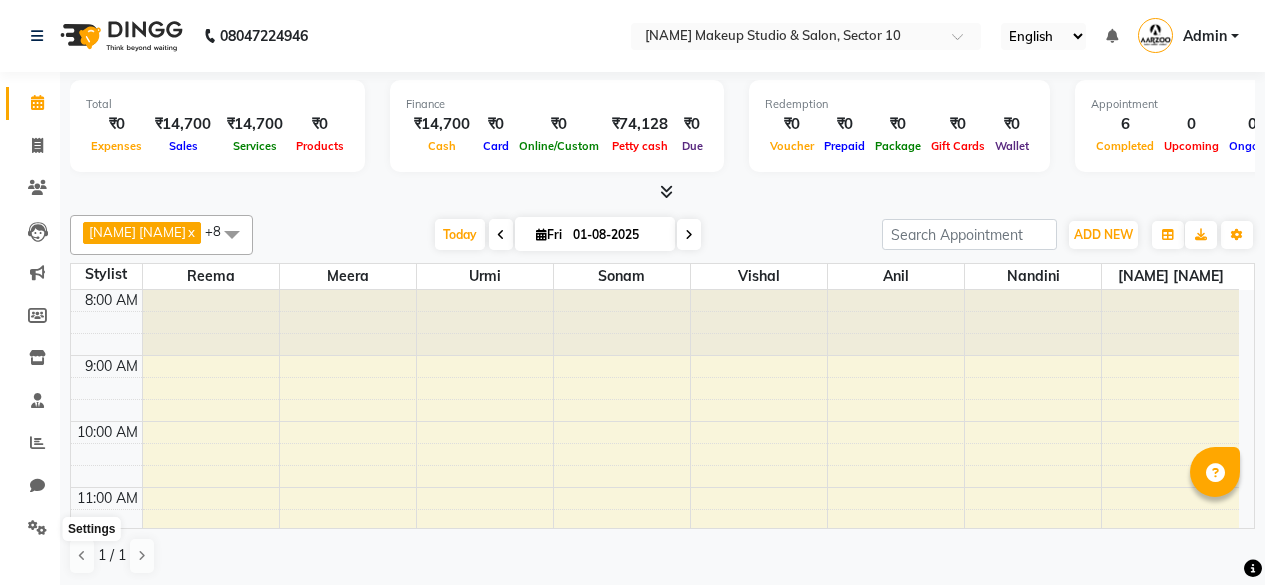 scroll, scrollTop: 0, scrollLeft: 0, axis: both 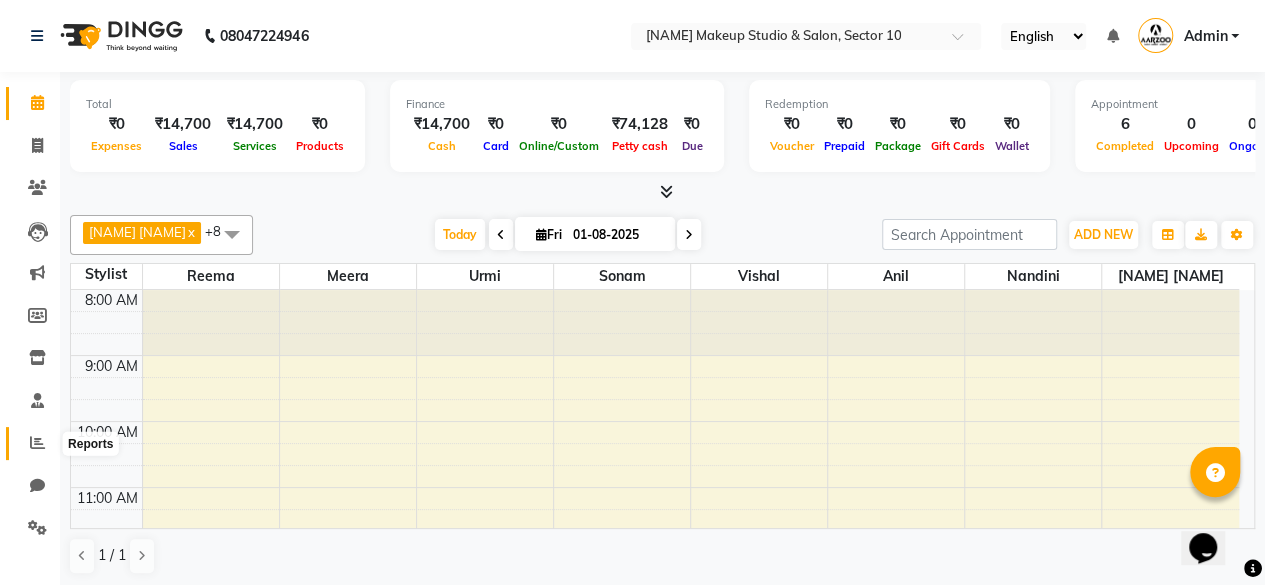 click 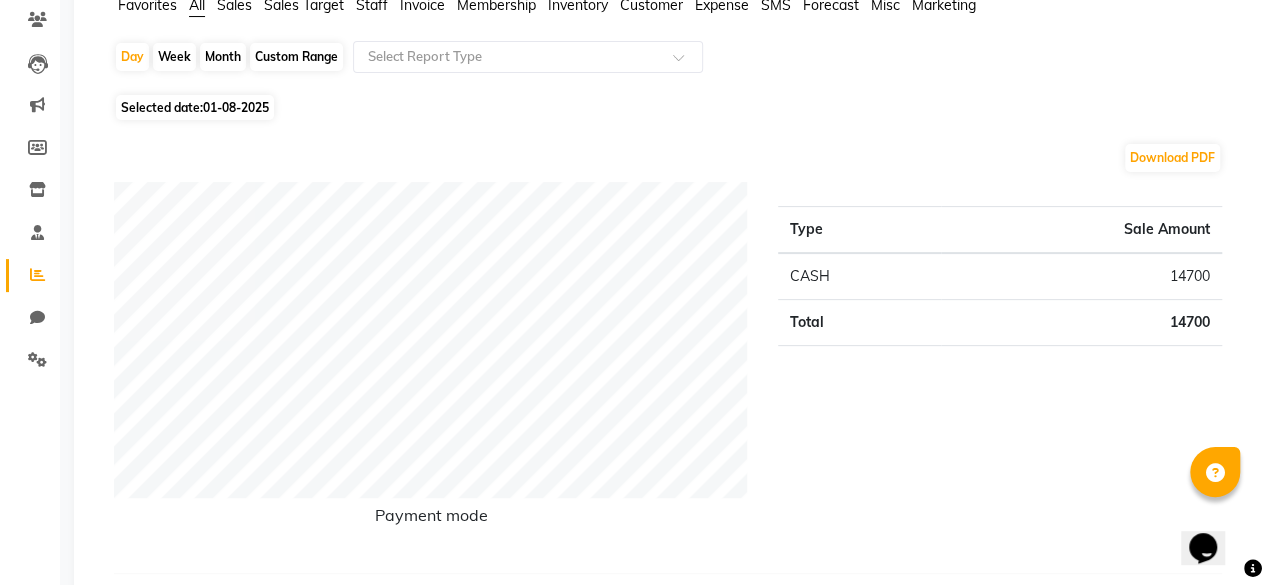 scroll, scrollTop: 0, scrollLeft: 0, axis: both 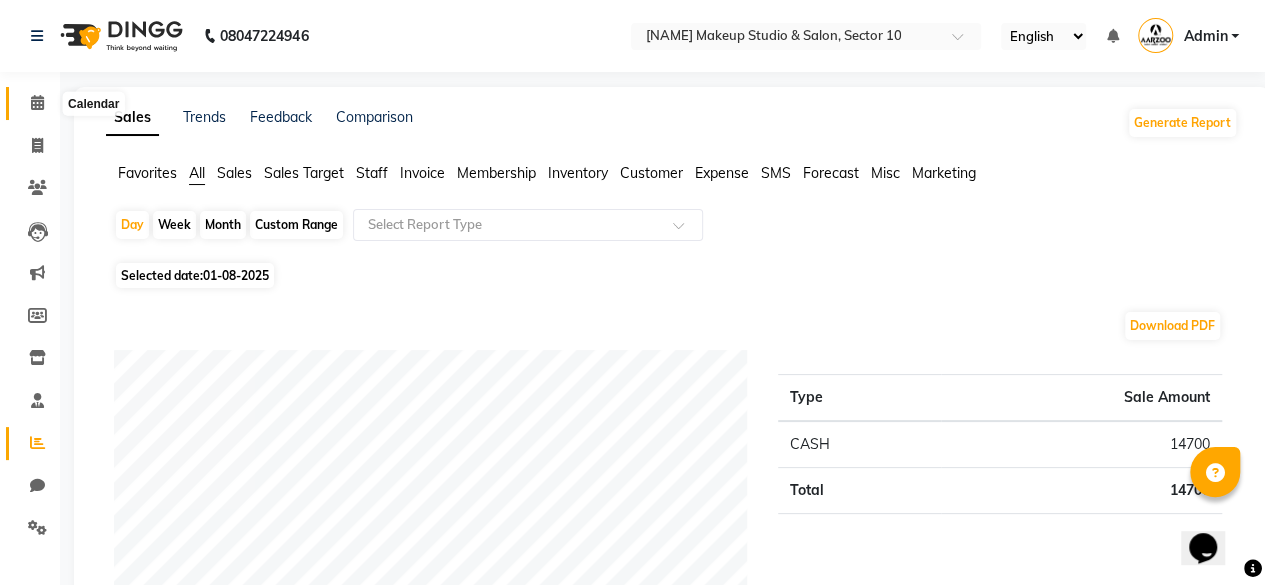 click 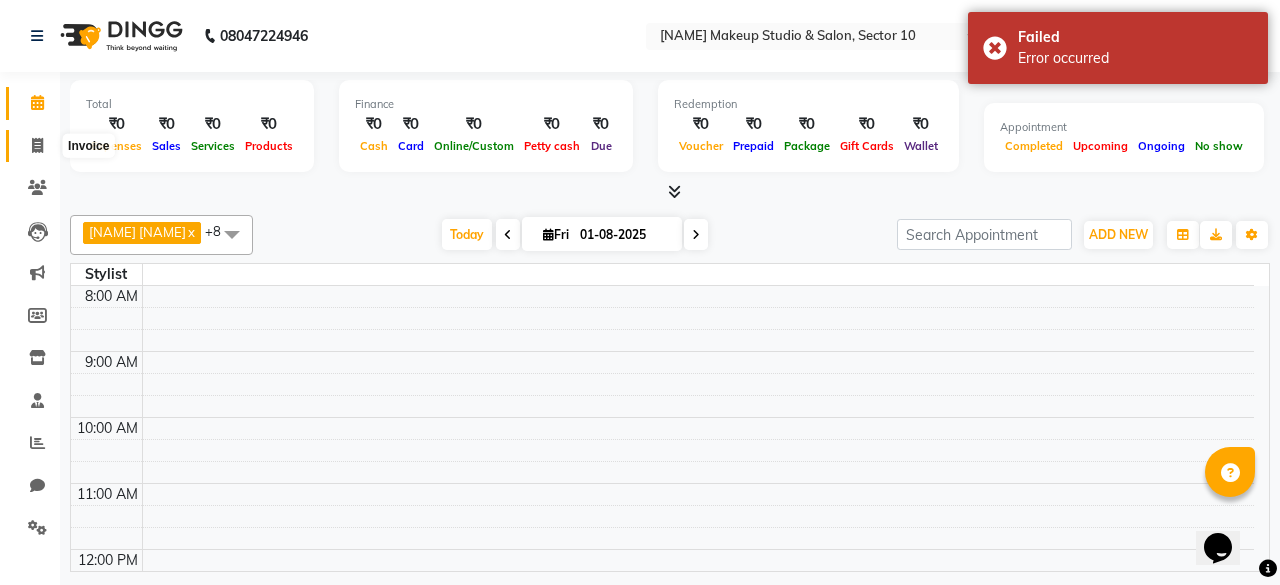 click 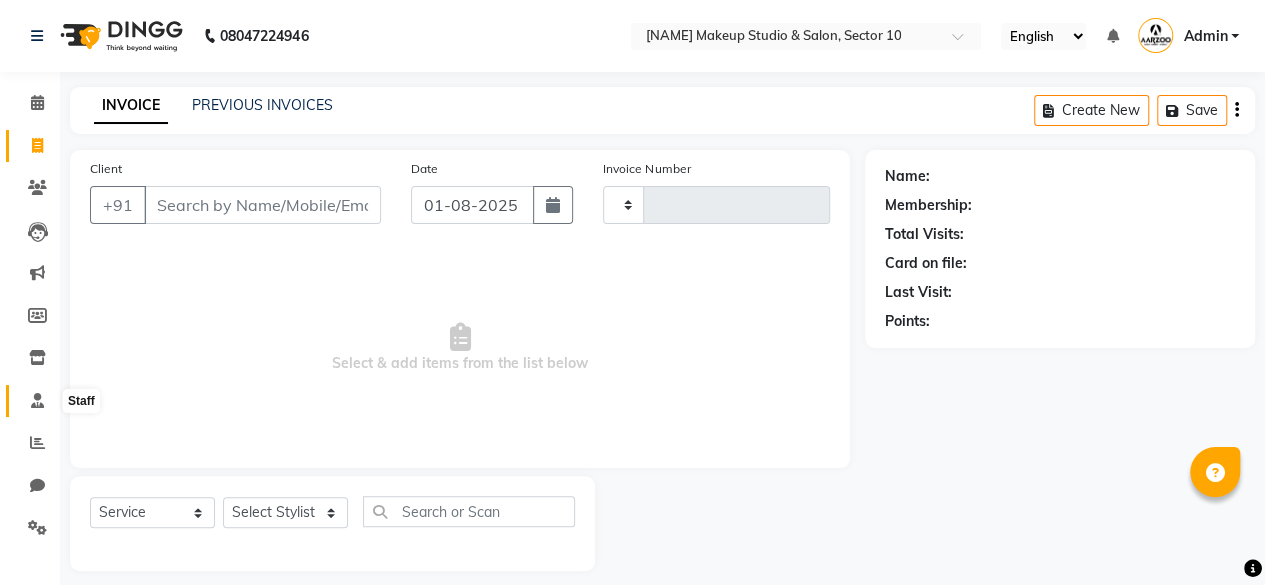 click 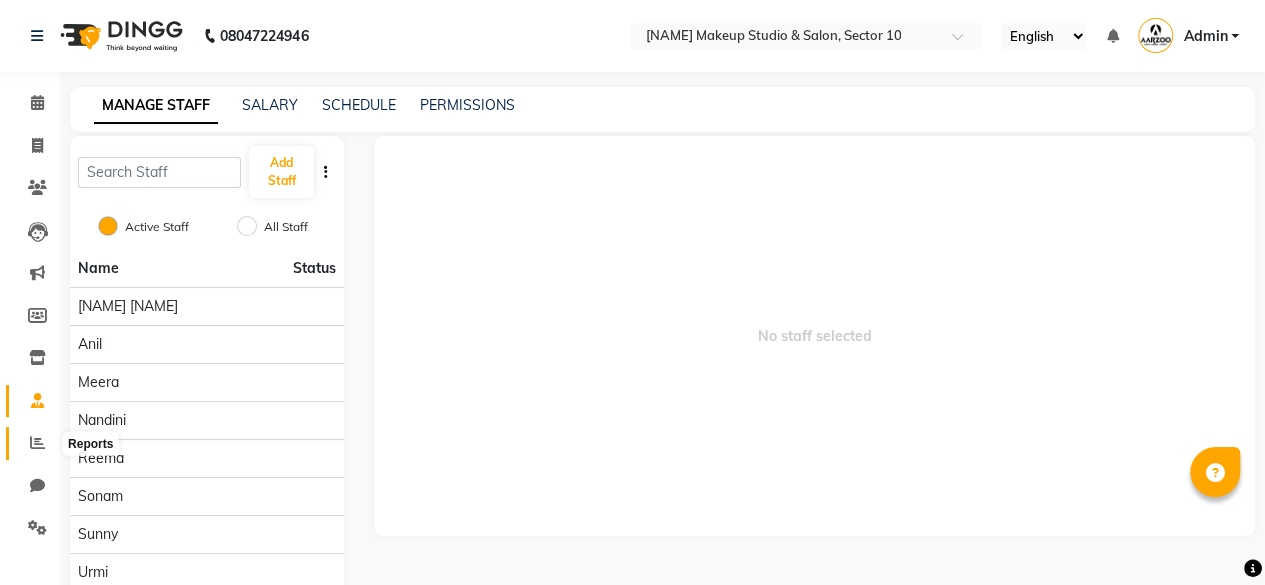click 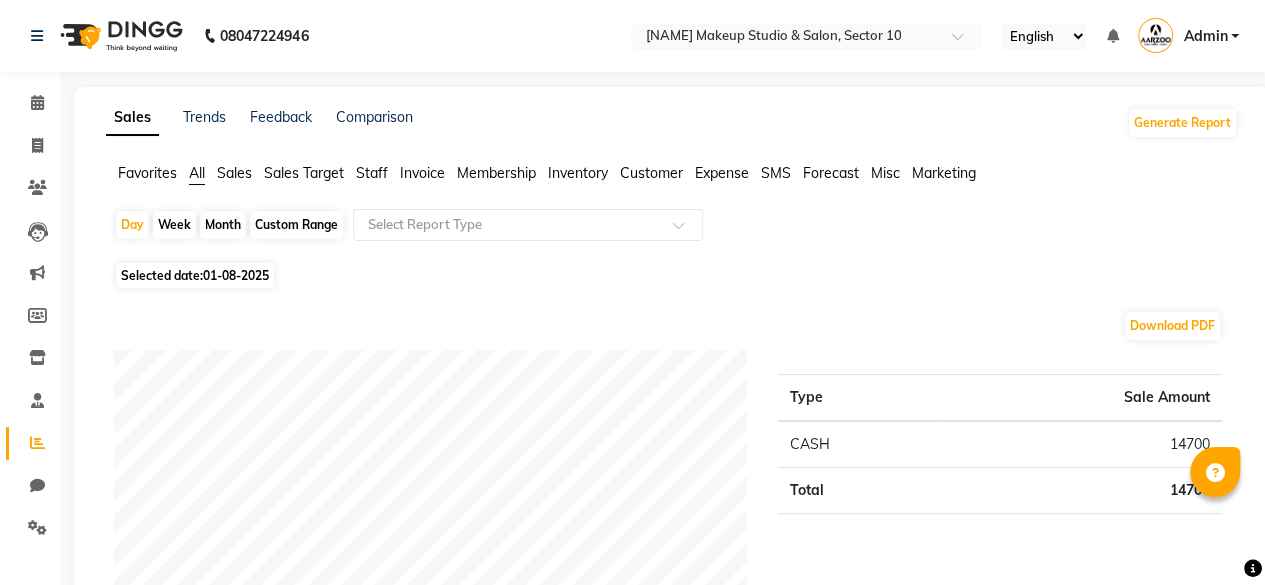 click on "Month" 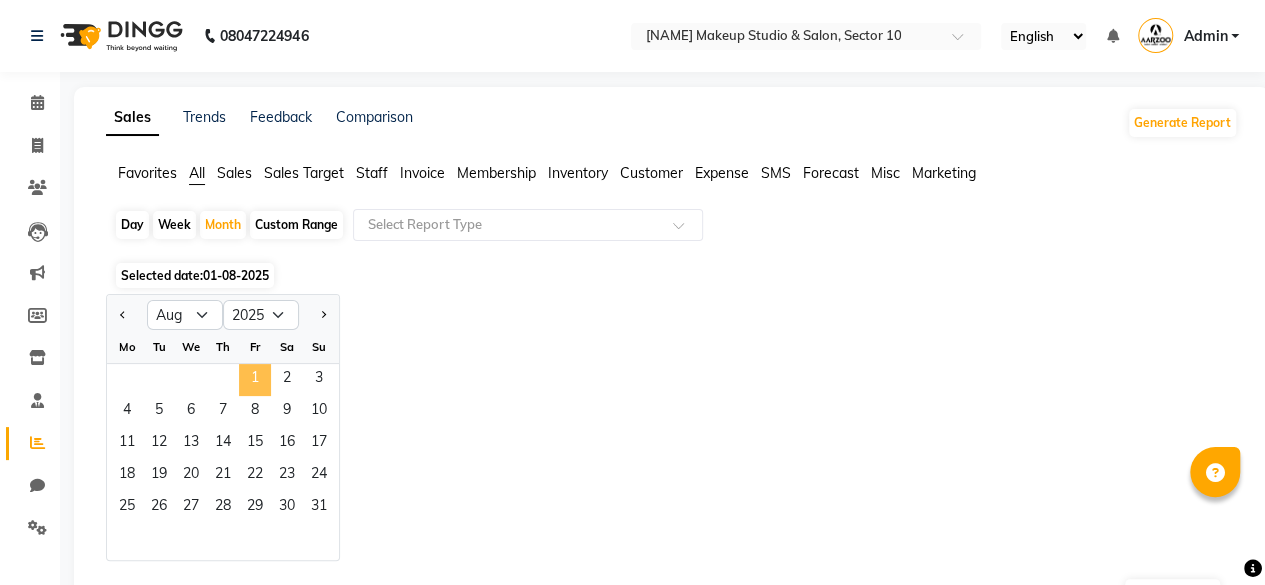 click on "1" 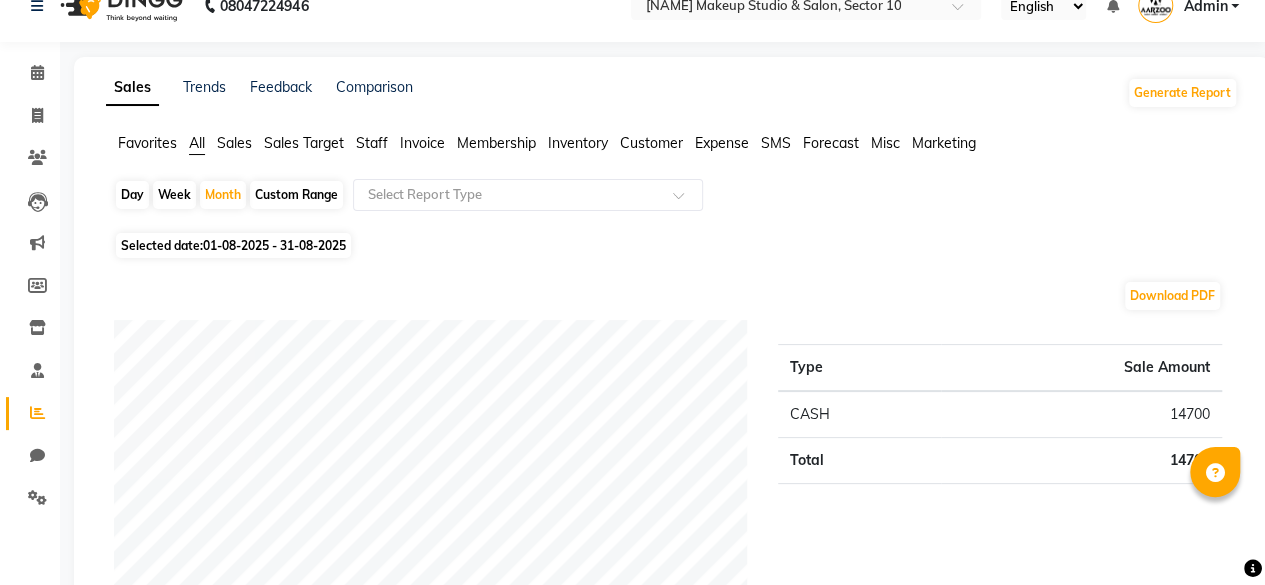 scroll, scrollTop: 0, scrollLeft: 0, axis: both 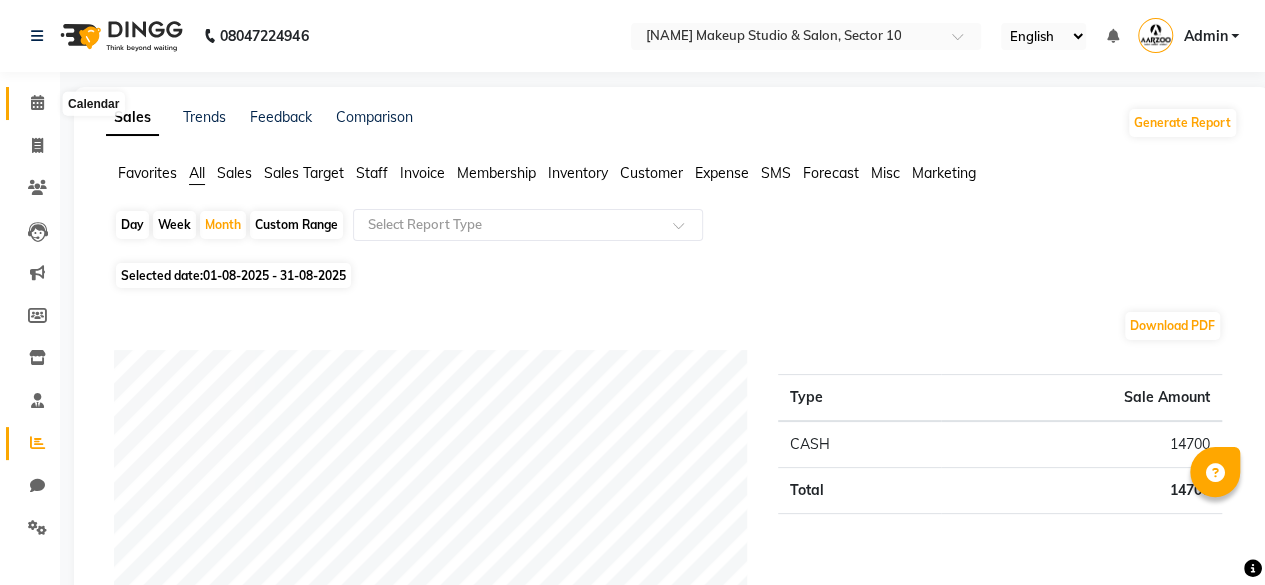 click 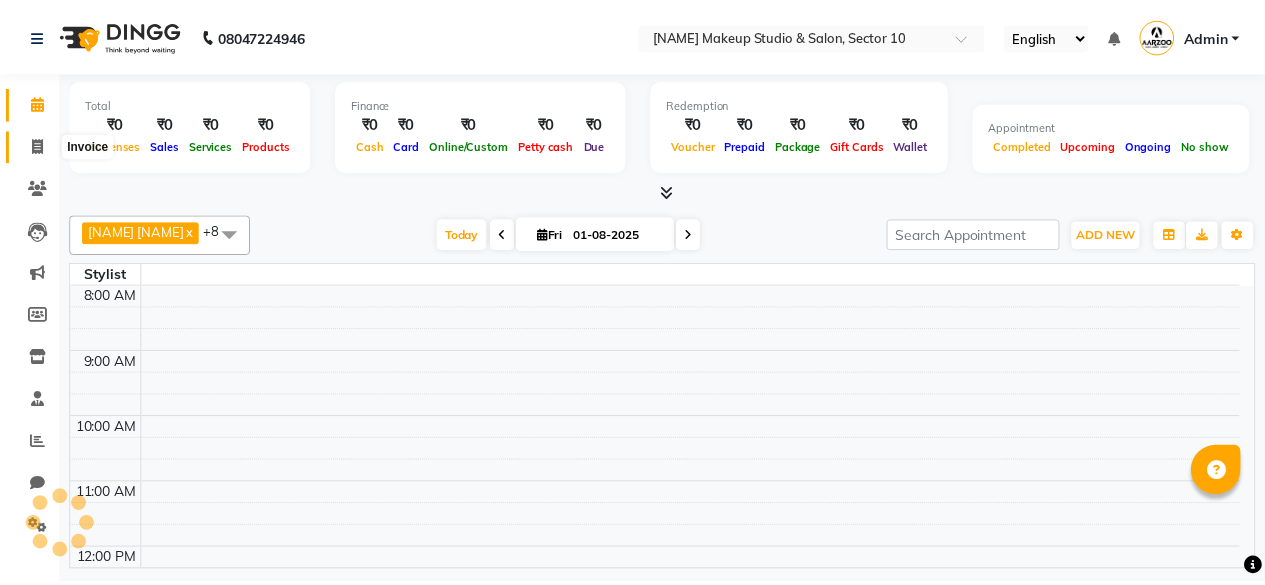 scroll, scrollTop: 568, scrollLeft: 0, axis: vertical 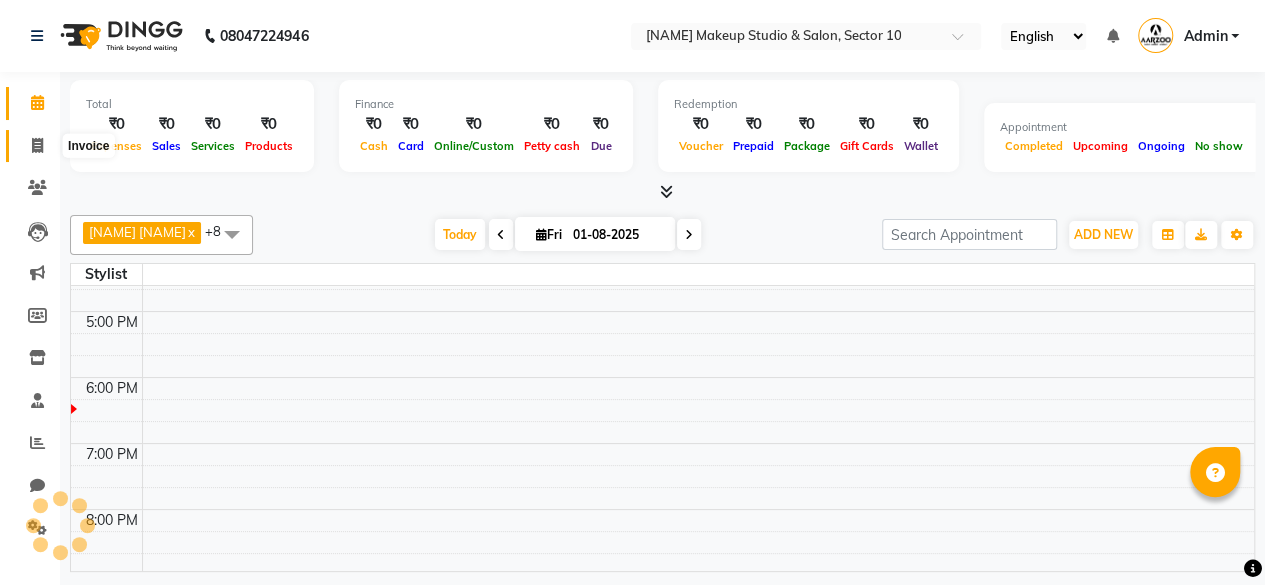 click 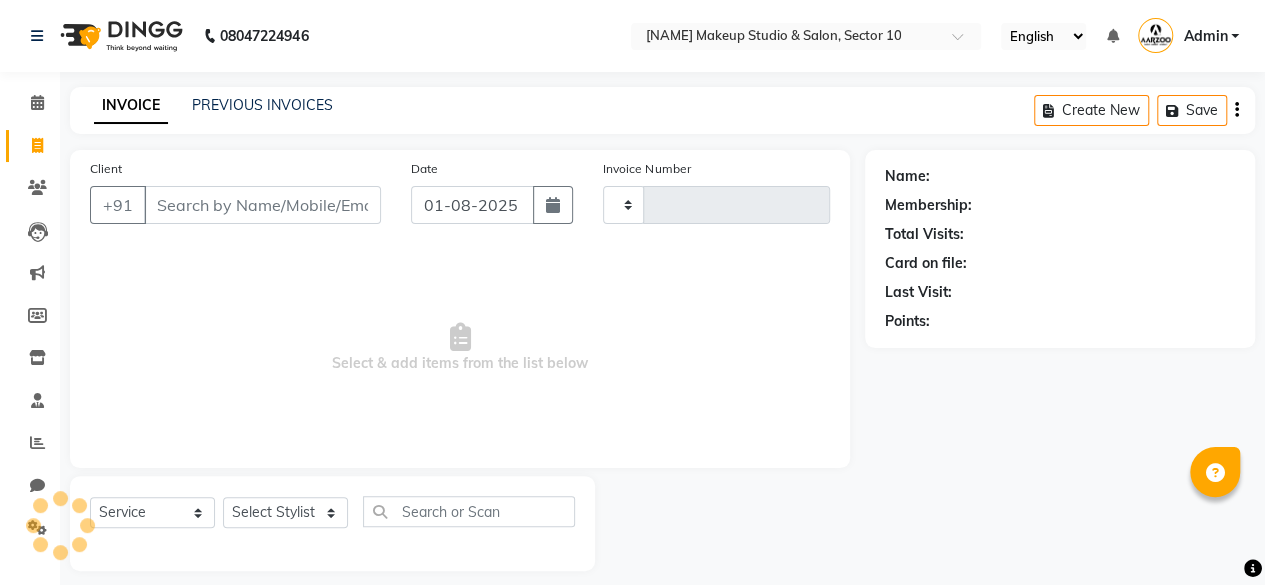 type on "0072" 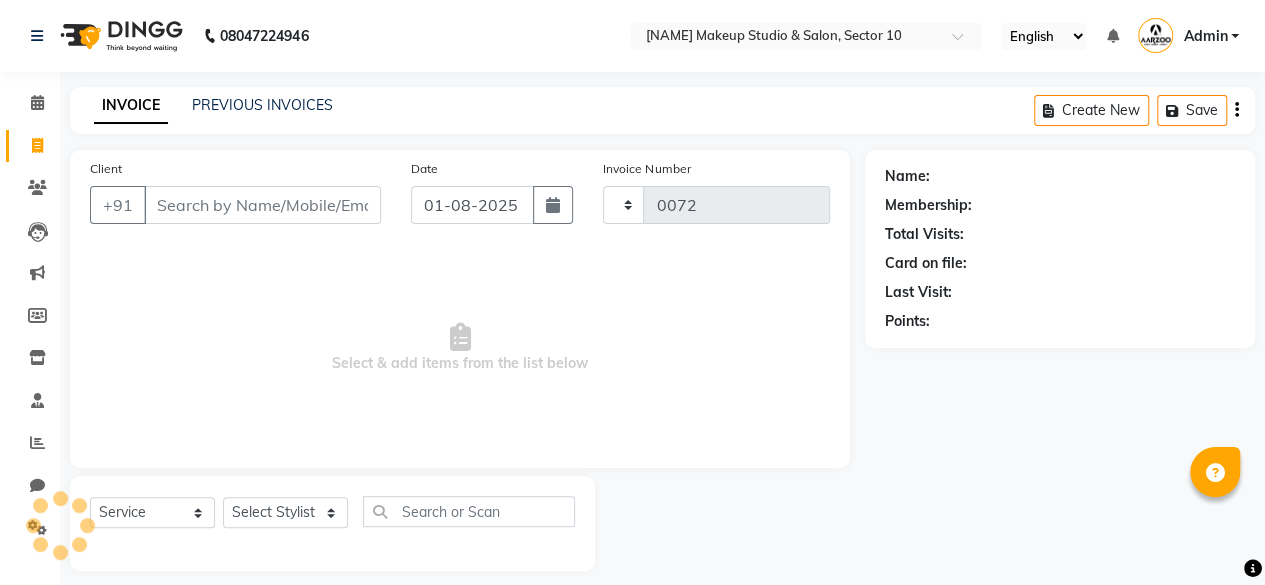 select on "6943" 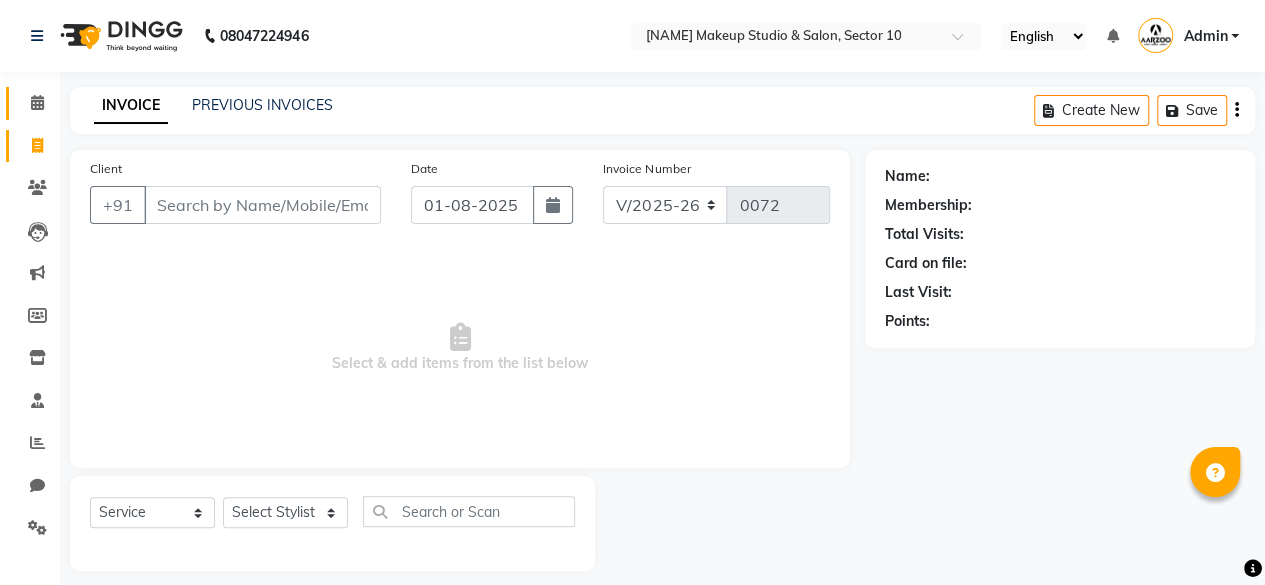 click on "Calendar" 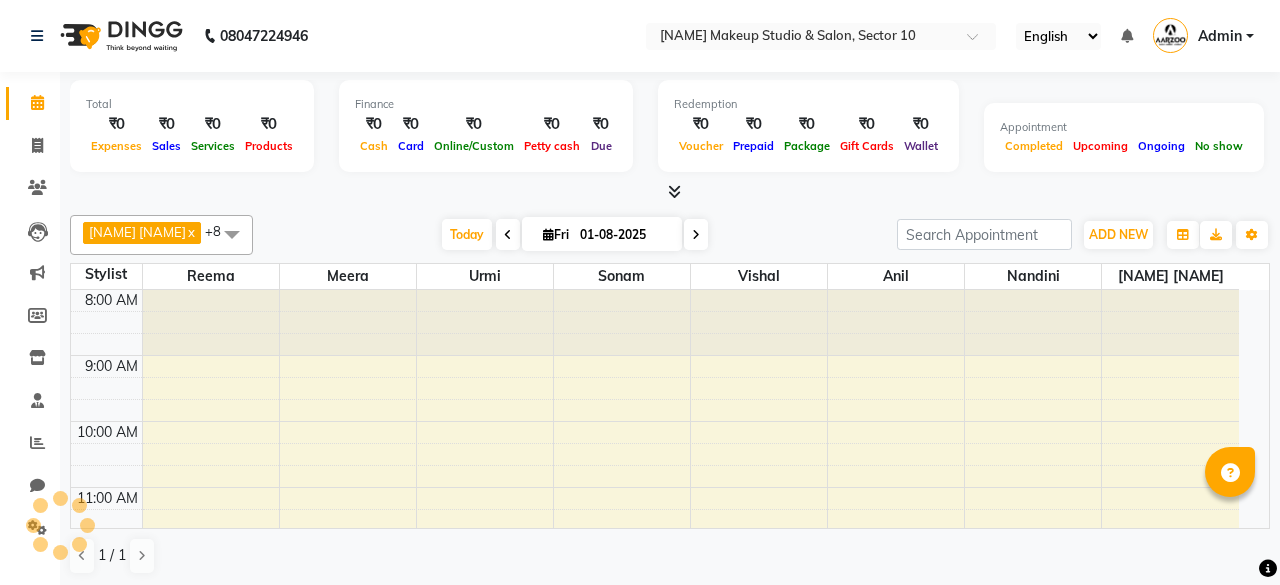 scroll, scrollTop: 568, scrollLeft: 0, axis: vertical 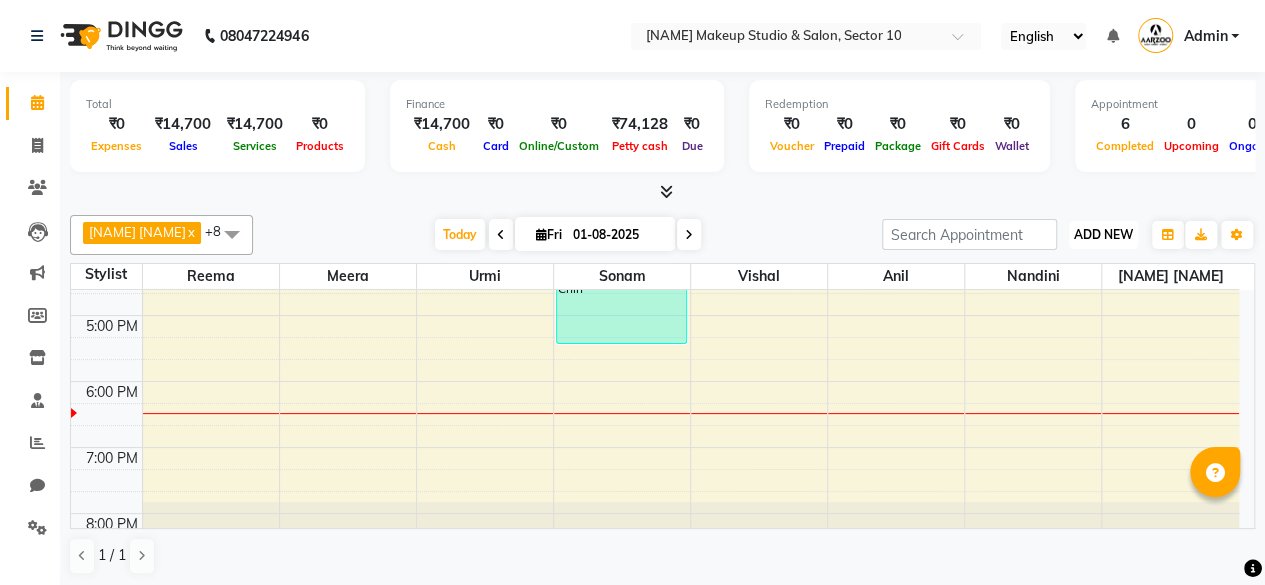 click on "ADD NEW Toggle Dropdown" at bounding box center (1103, 235) 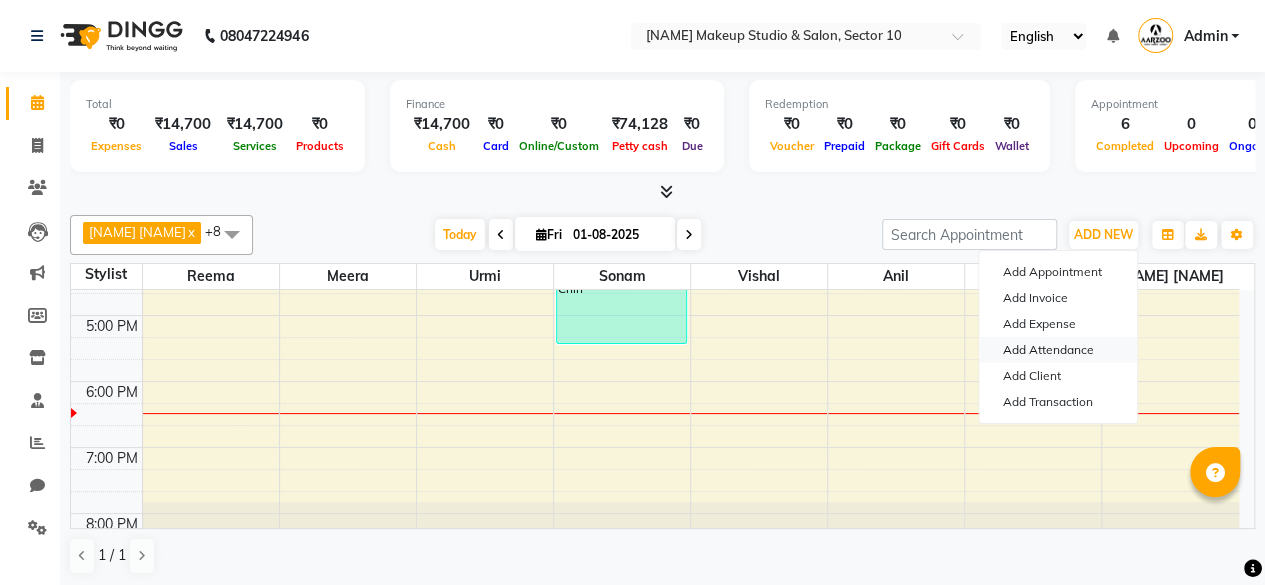 click on "Add Attendance" at bounding box center (1058, 350) 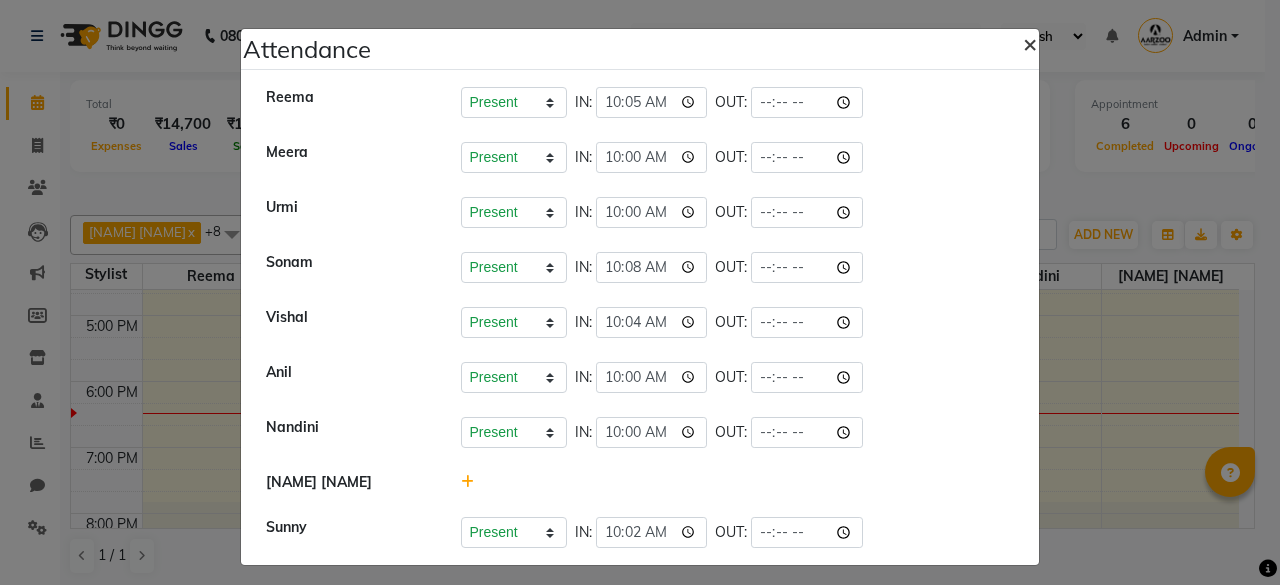 click on "×" 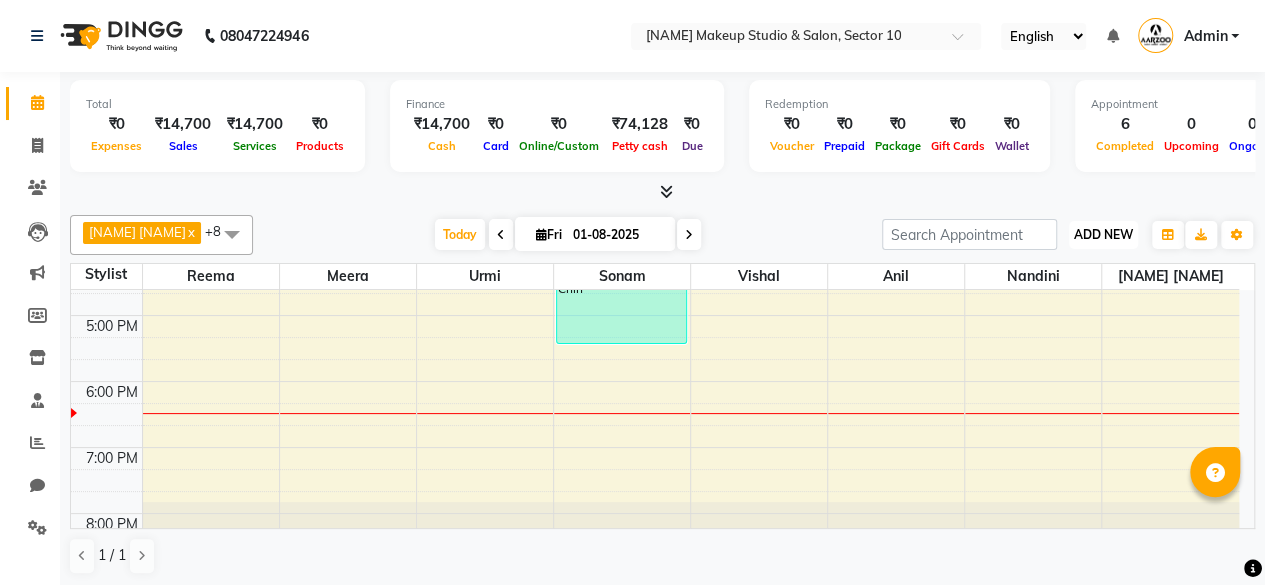 click on "ADD NEW" at bounding box center (1103, 234) 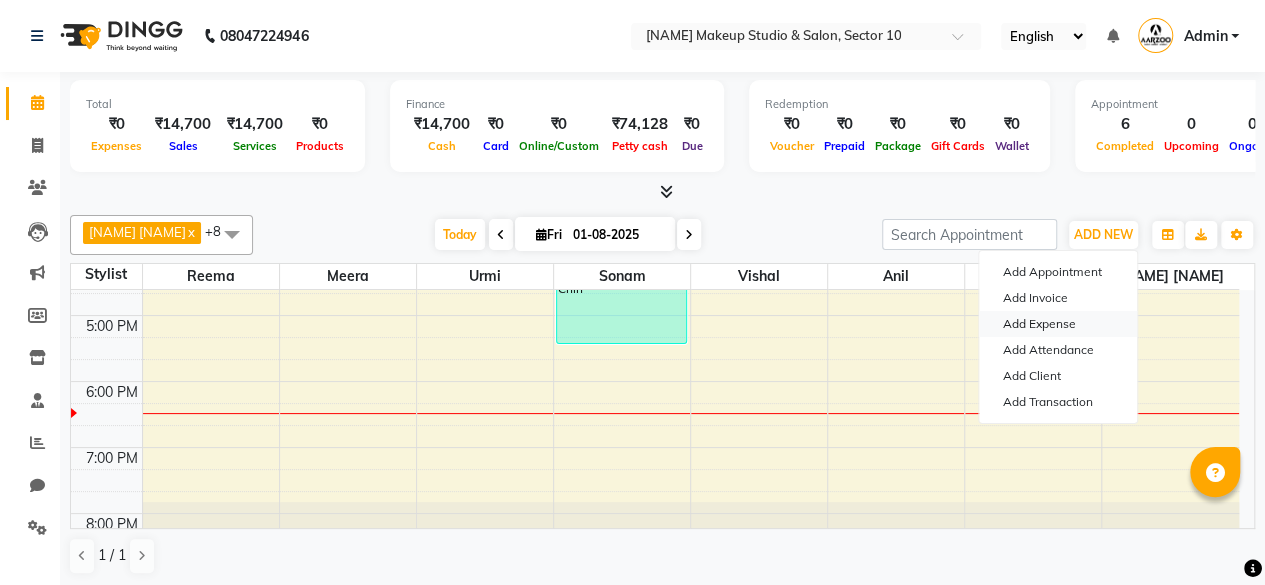 click on "Add Expense" at bounding box center [1058, 324] 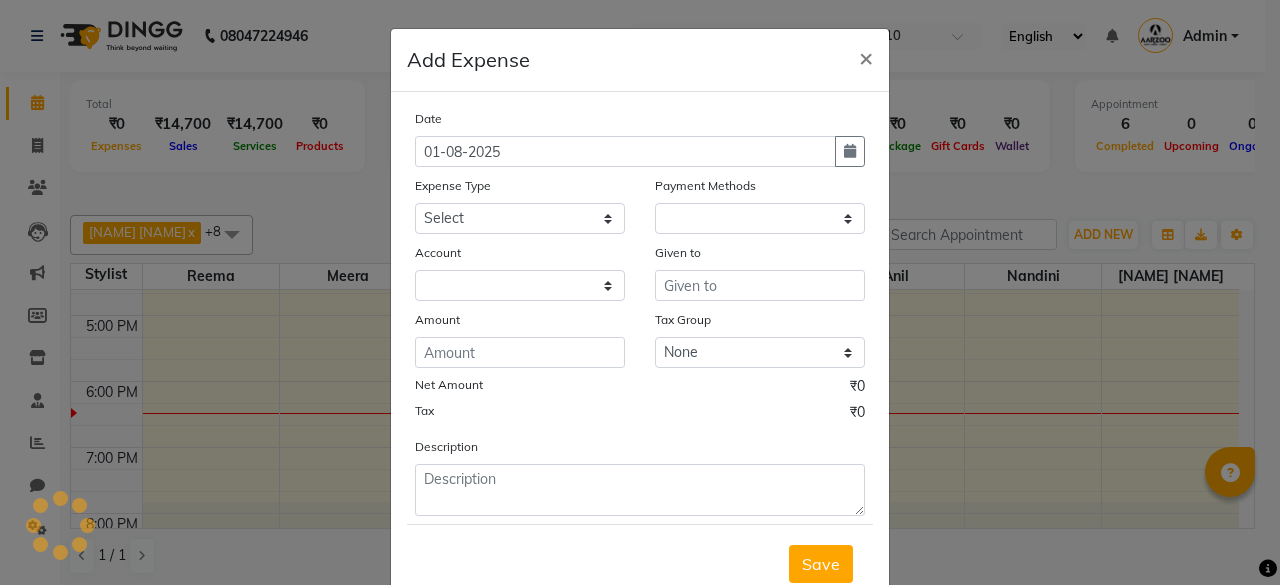 select on "1" 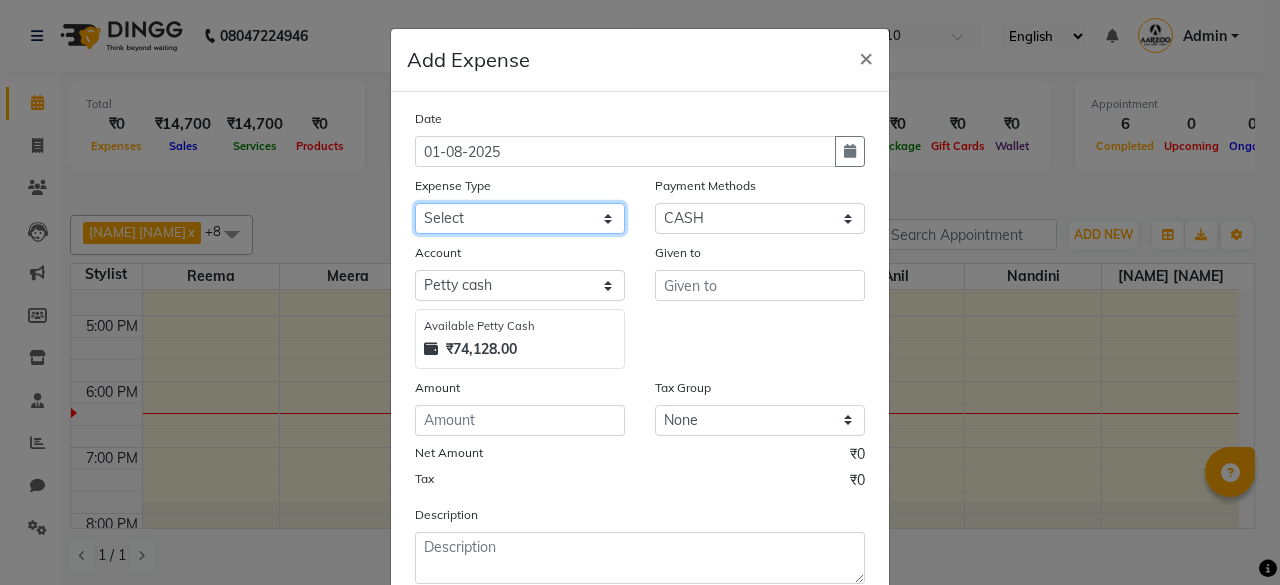 click on "Select Advance Salary Bank charges Car maintenance  Cash transfer to bank Cash transfer to hub Client Snacks Clinical charges Equipment Fuel Govt fee Incentive Insurance International purchase Loan Repayment Maintenance Marketing Miscellaneous MRA Other Pantry Product Rent Salary Staff Snacks Tax Tea & Refreshment Utilities" 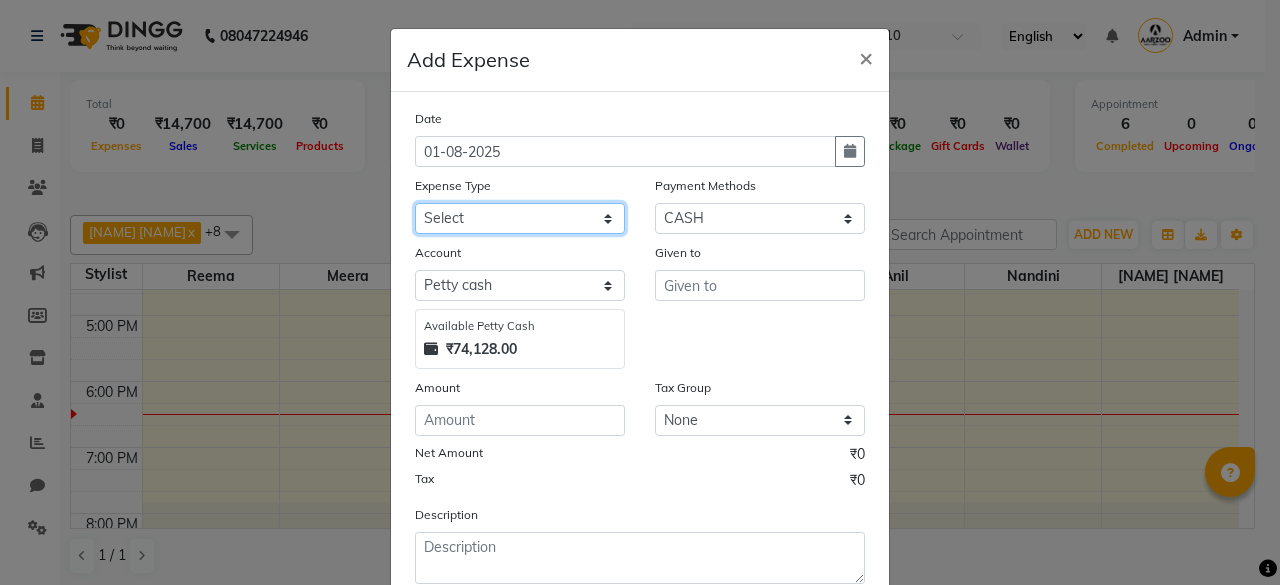 select on "18" 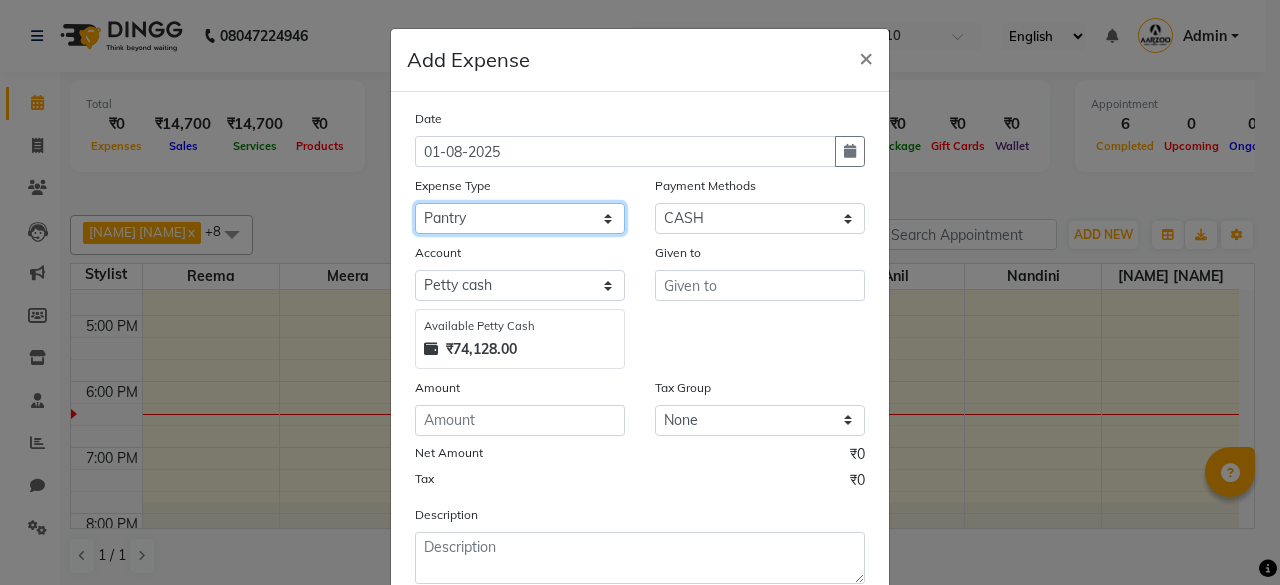 click on "Select Advance Salary Bank charges Car maintenance  Cash transfer to bank Cash transfer to hub Client Snacks Clinical charges Equipment Fuel Govt fee Incentive Insurance International purchase Loan Repayment Maintenance Marketing Miscellaneous MRA Other Pantry Product Rent Salary Staff Snacks Tax Tea & Refreshment Utilities" 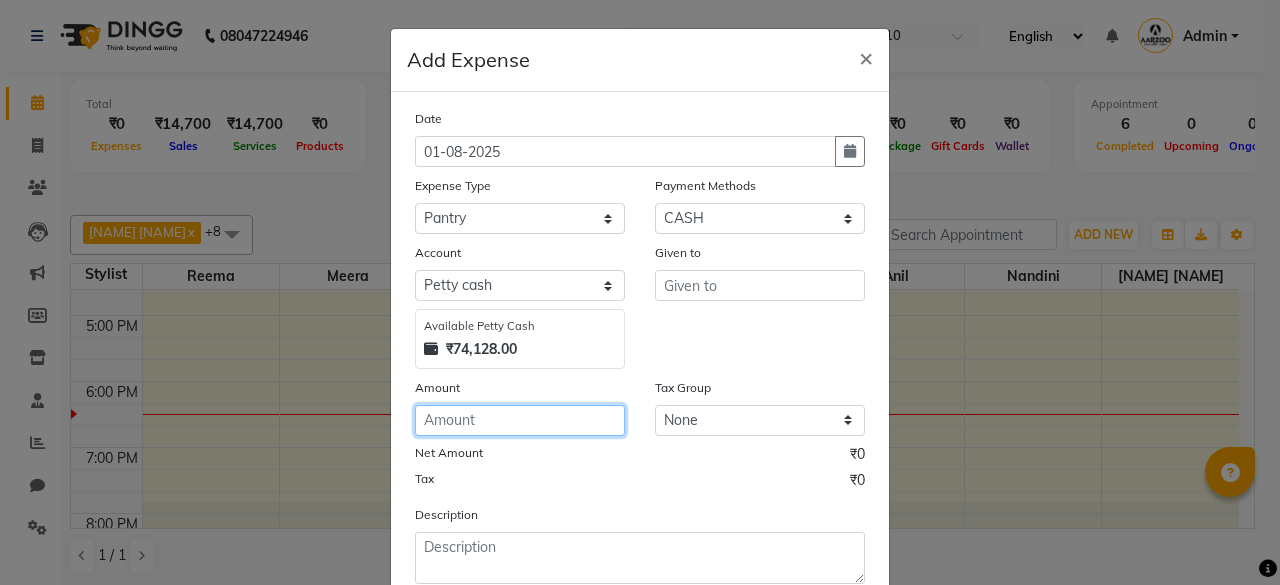 click 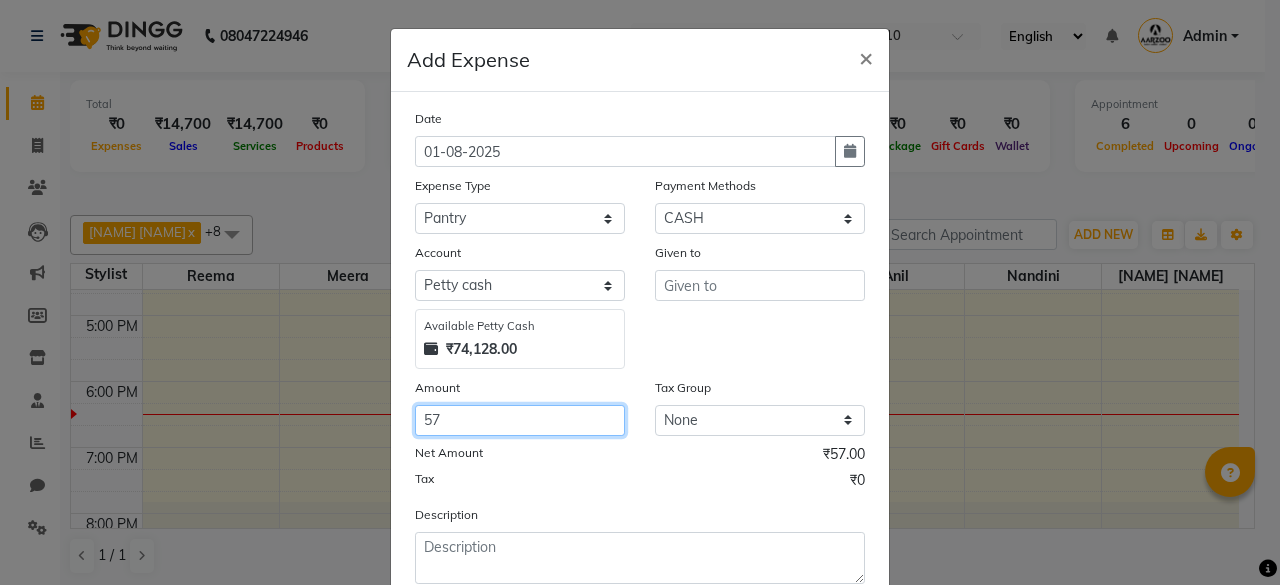 type on "57" 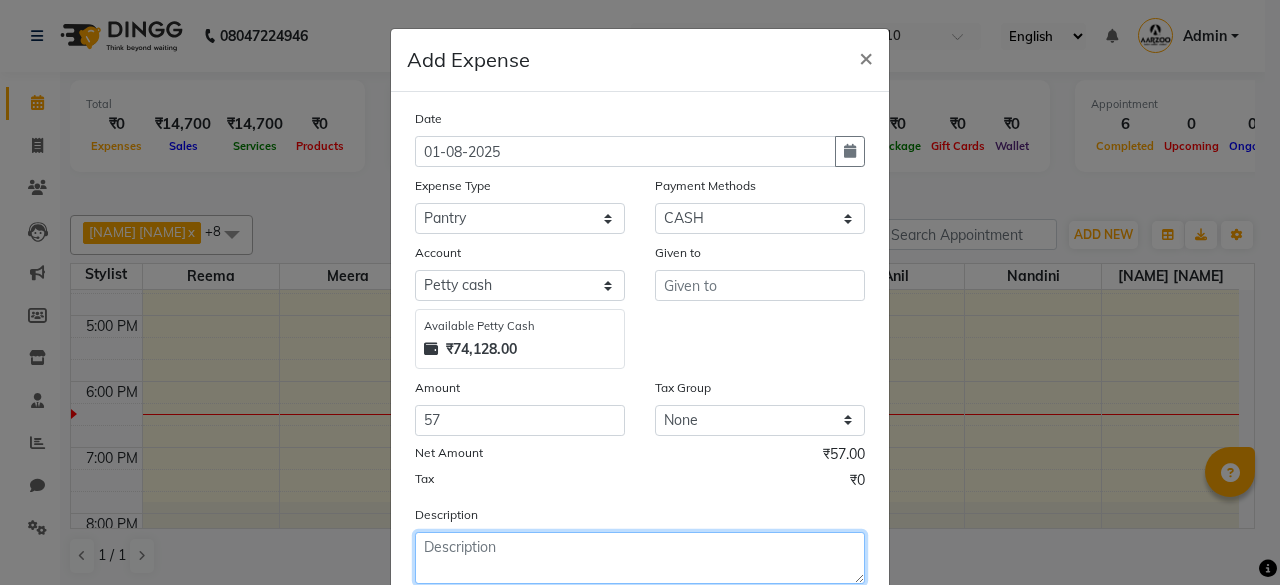 click 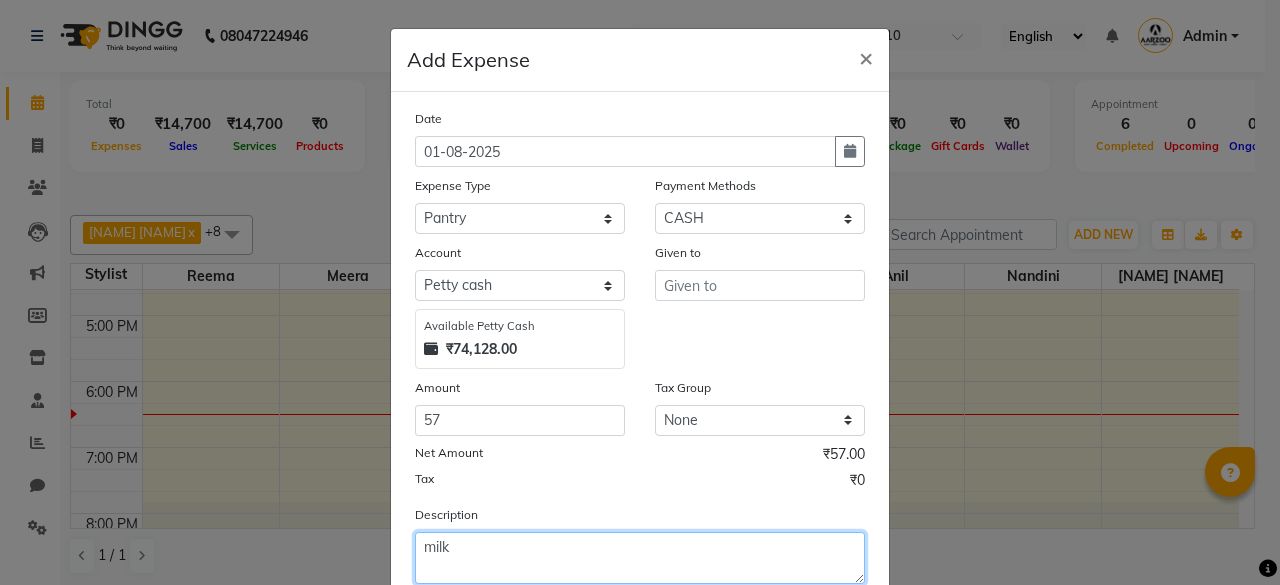 type on "milk" 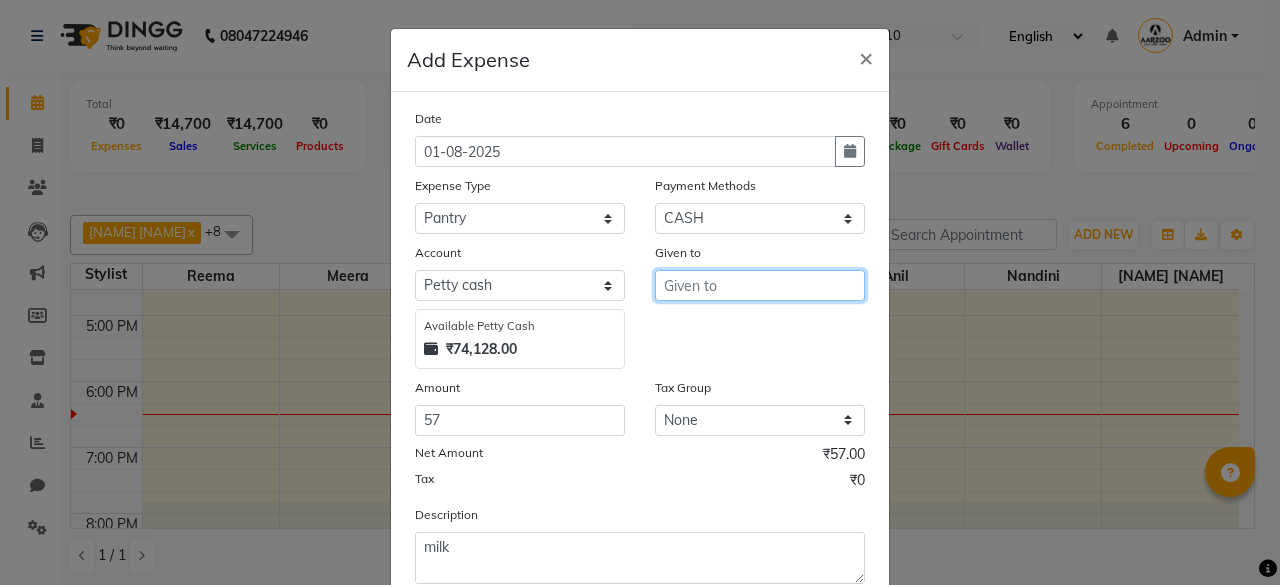 click at bounding box center (760, 285) 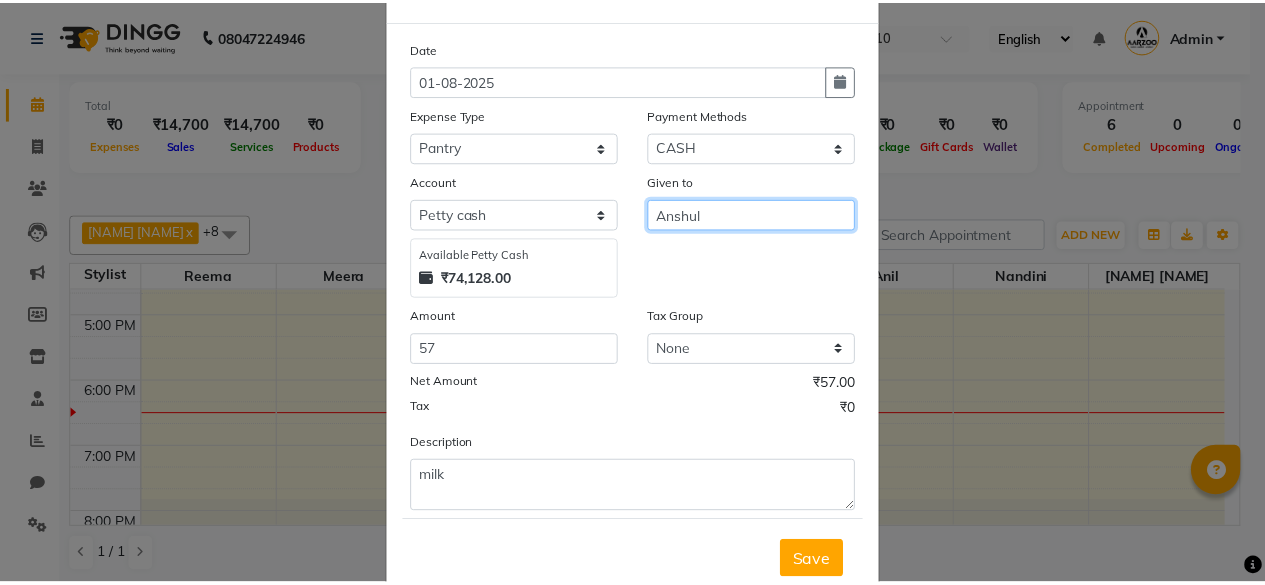 scroll, scrollTop: 127, scrollLeft: 0, axis: vertical 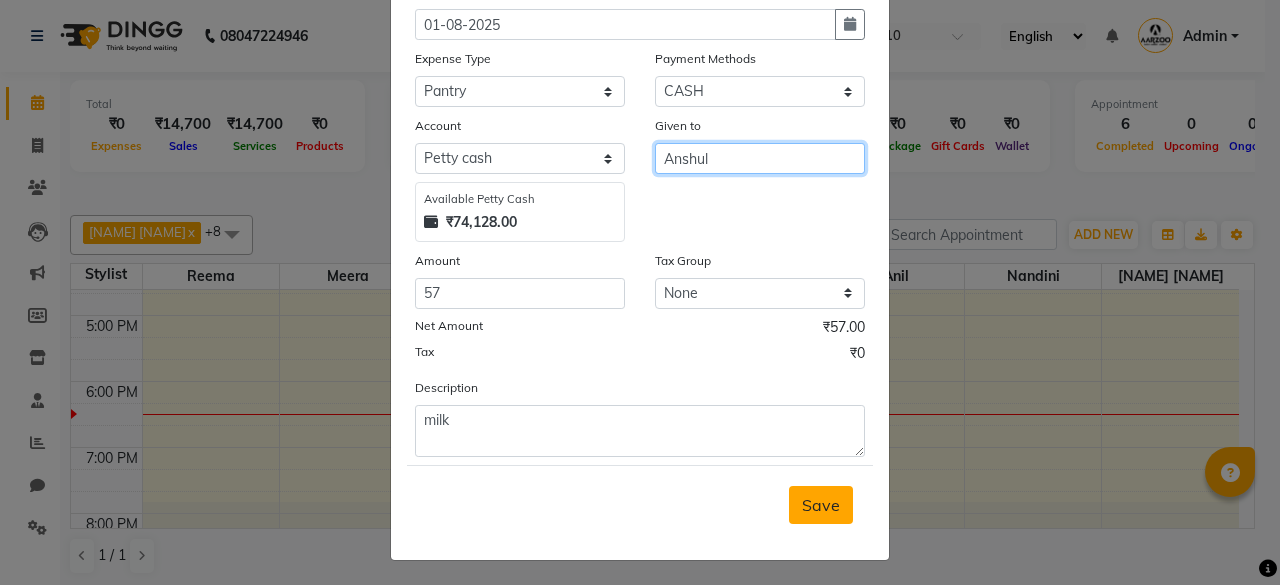 type on "Anshul" 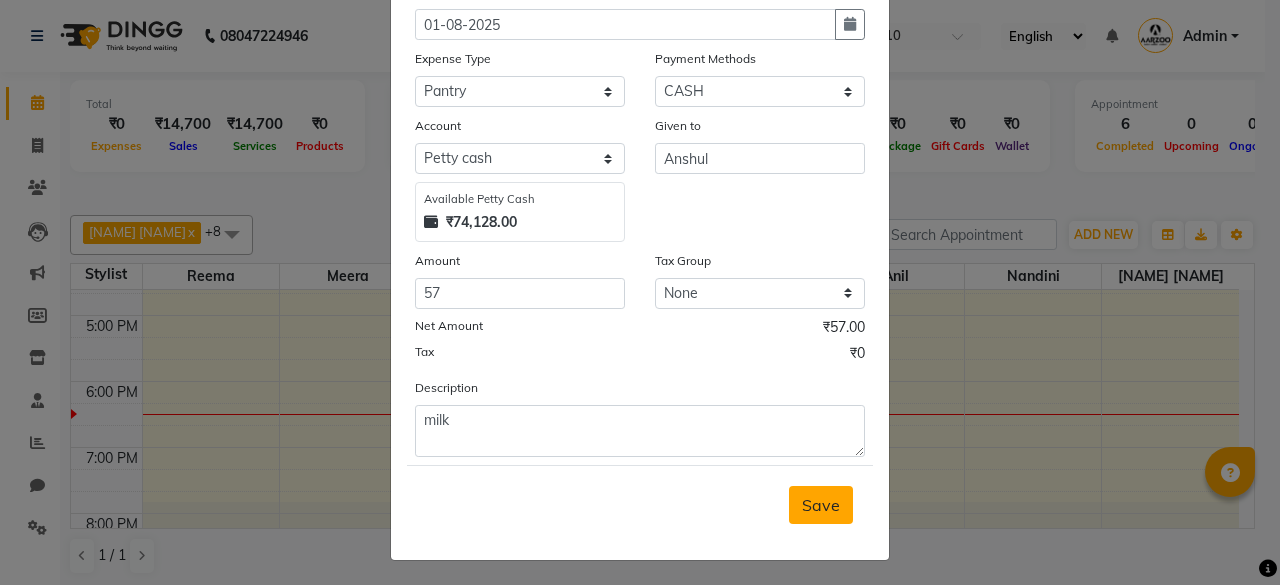 click on "Save" at bounding box center [821, 505] 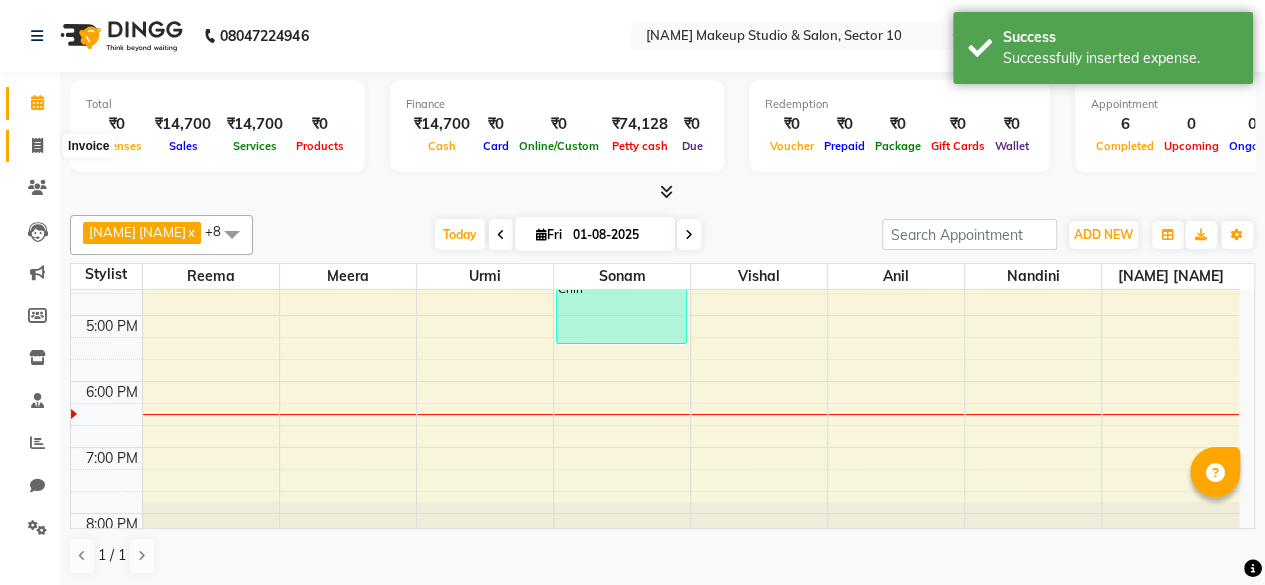 click 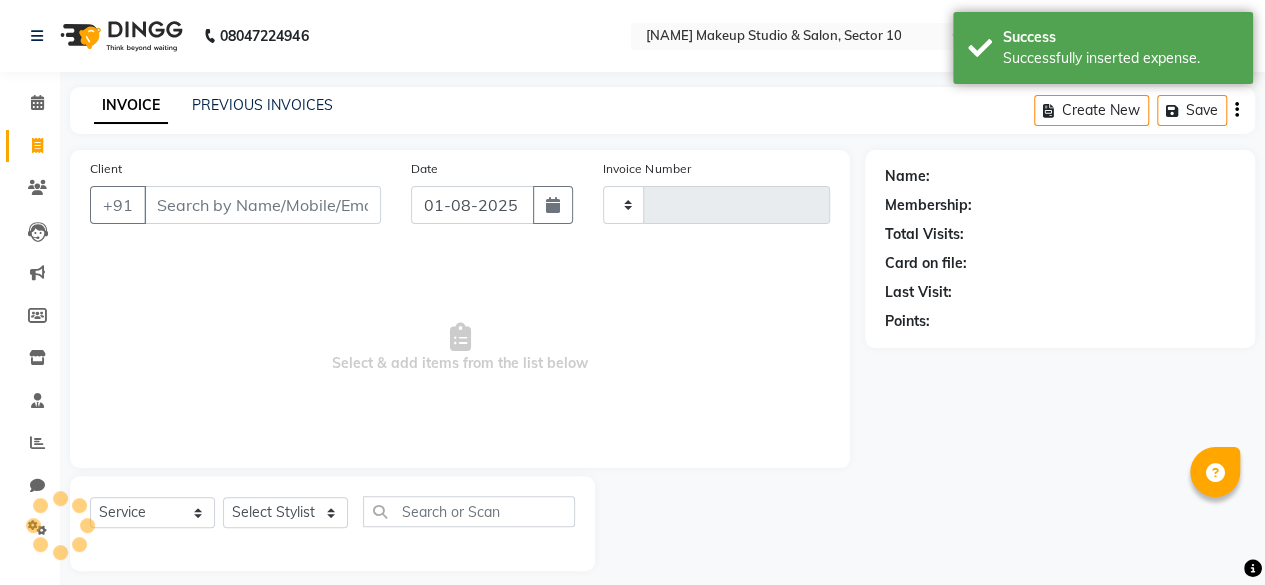 type on "0072" 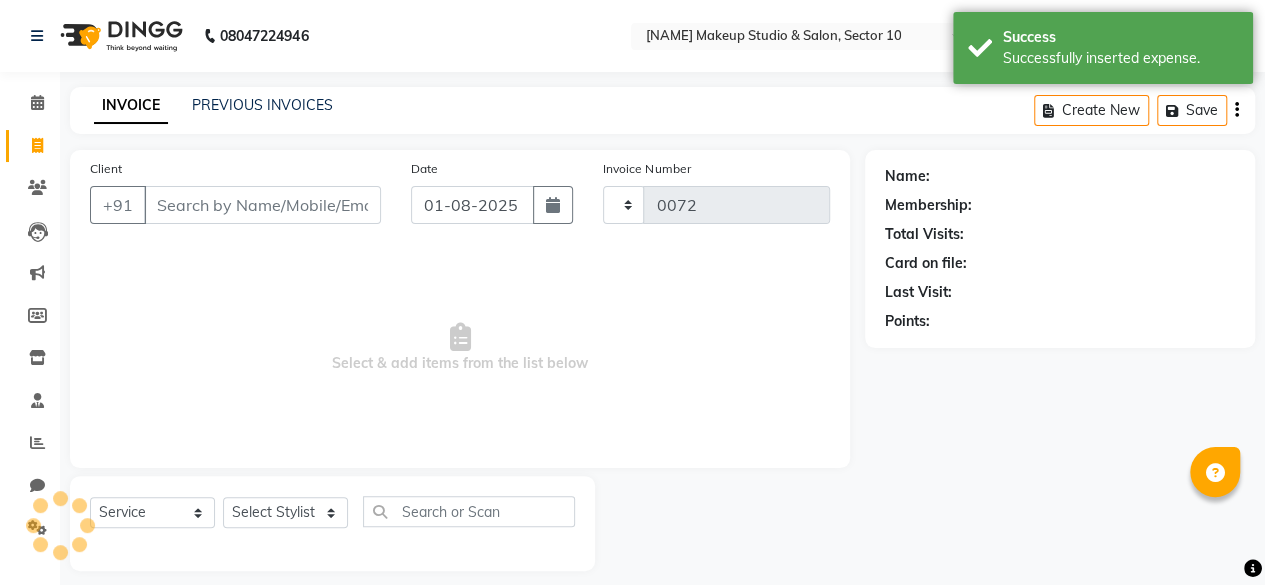 select on "6943" 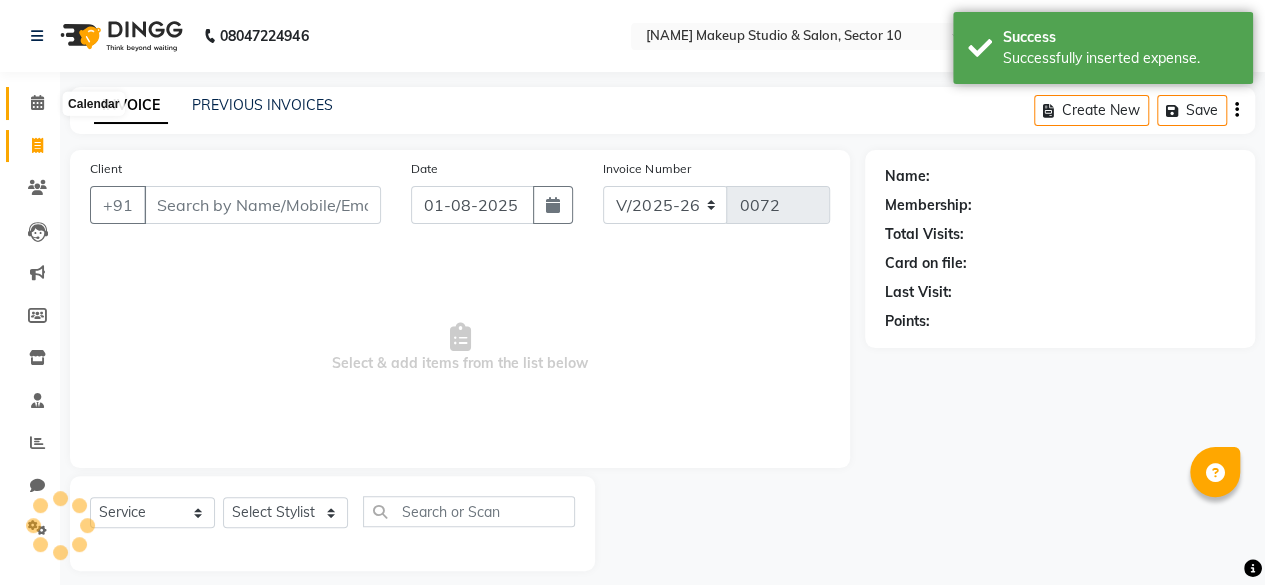 click 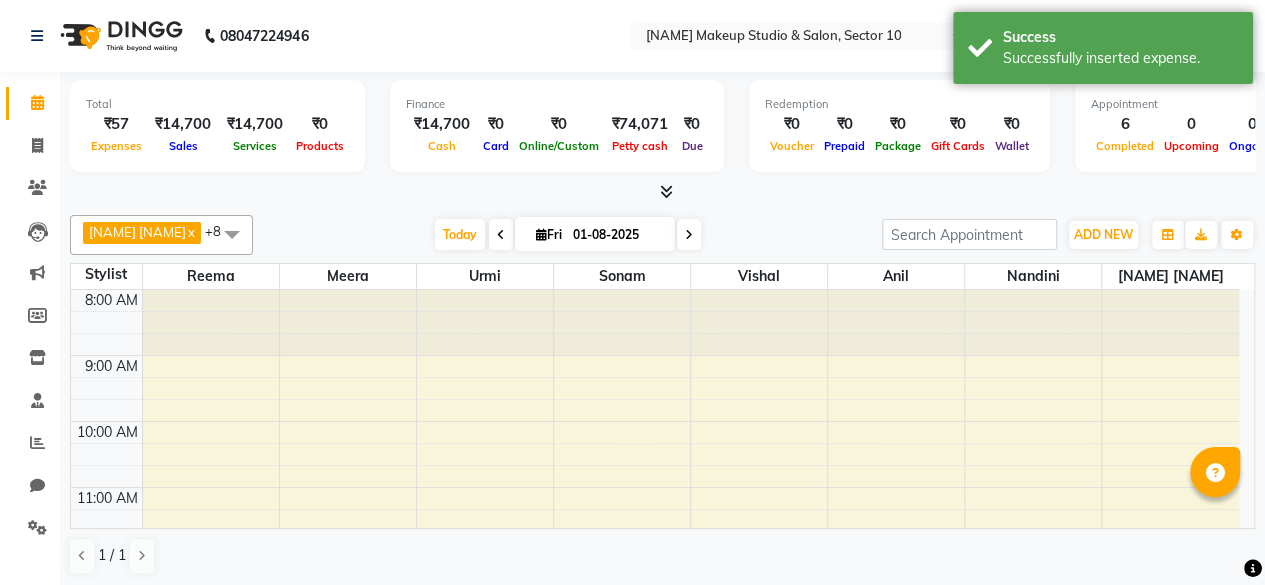 scroll, scrollTop: 568, scrollLeft: 0, axis: vertical 